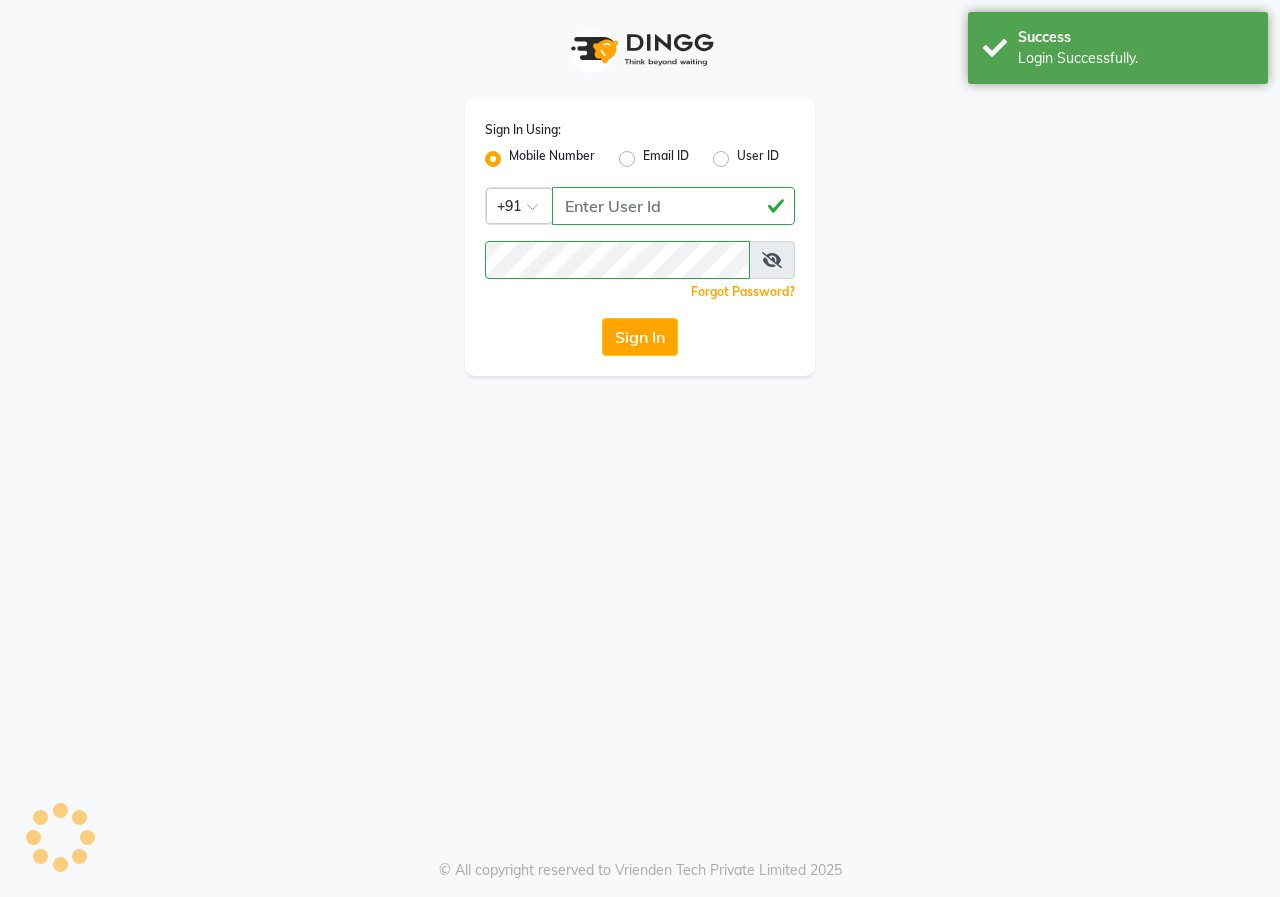 scroll, scrollTop: 0, scrollLeft: 0, axis: both 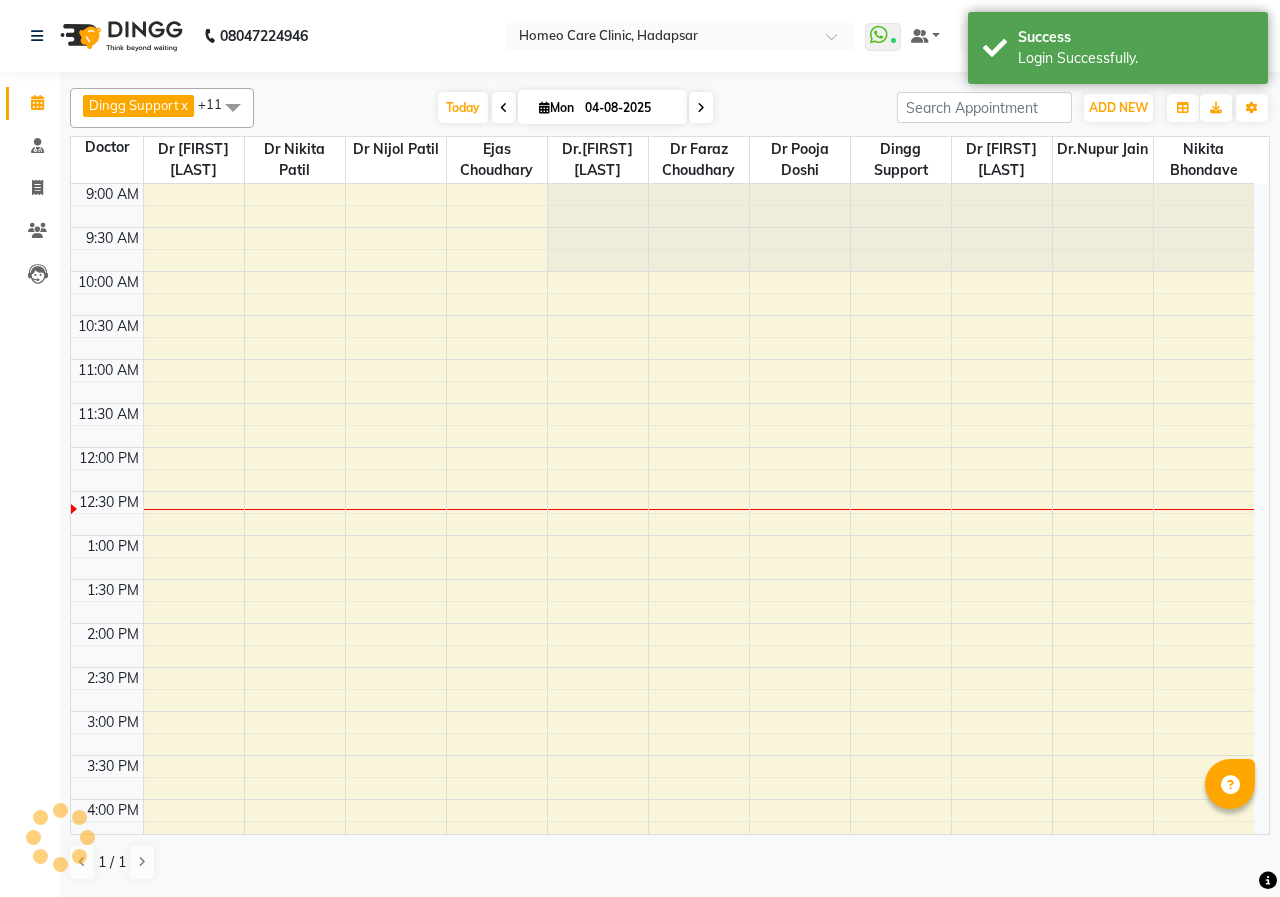 select on "en" 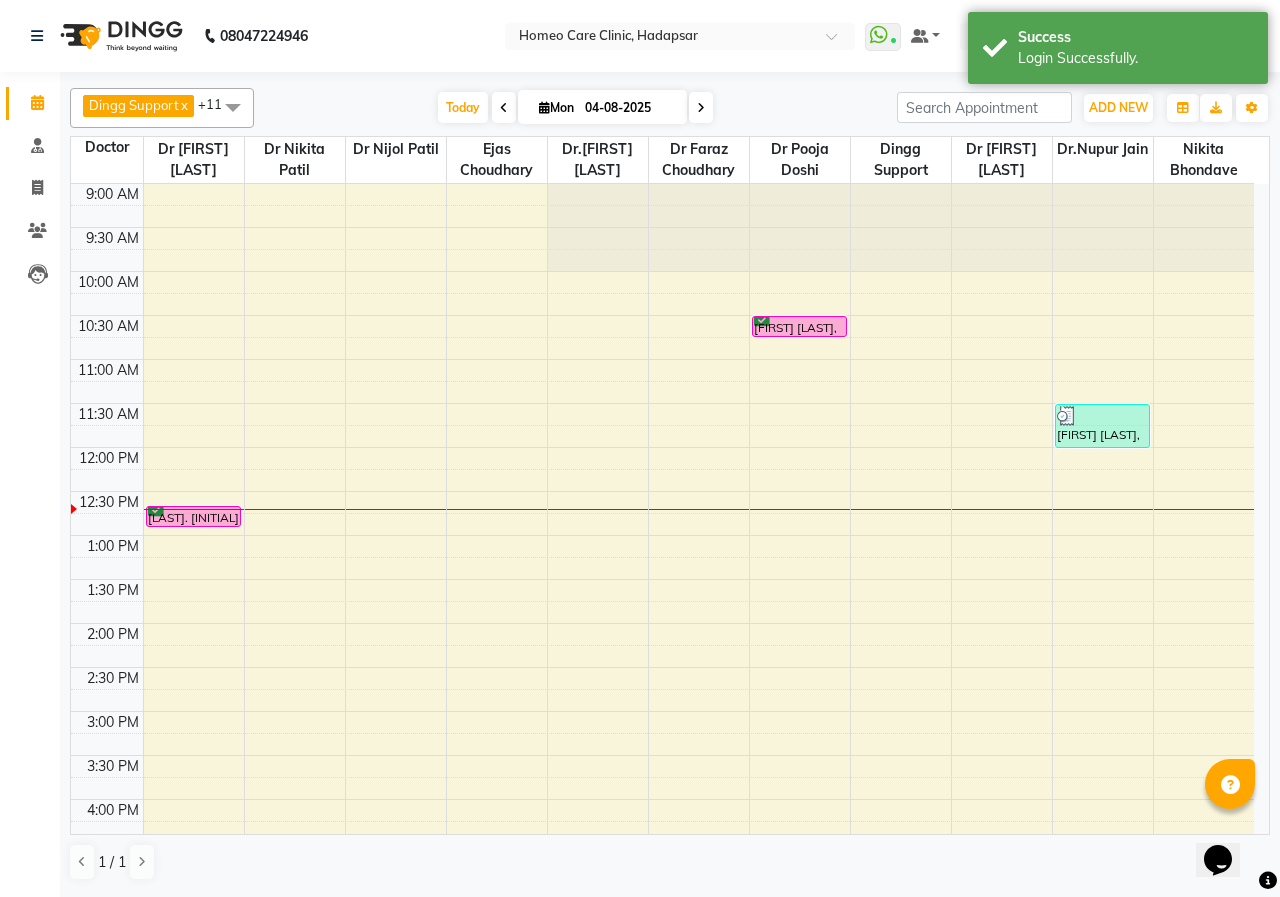 scroll, scrollTop: 0, scrollLeft: 0, axis: both 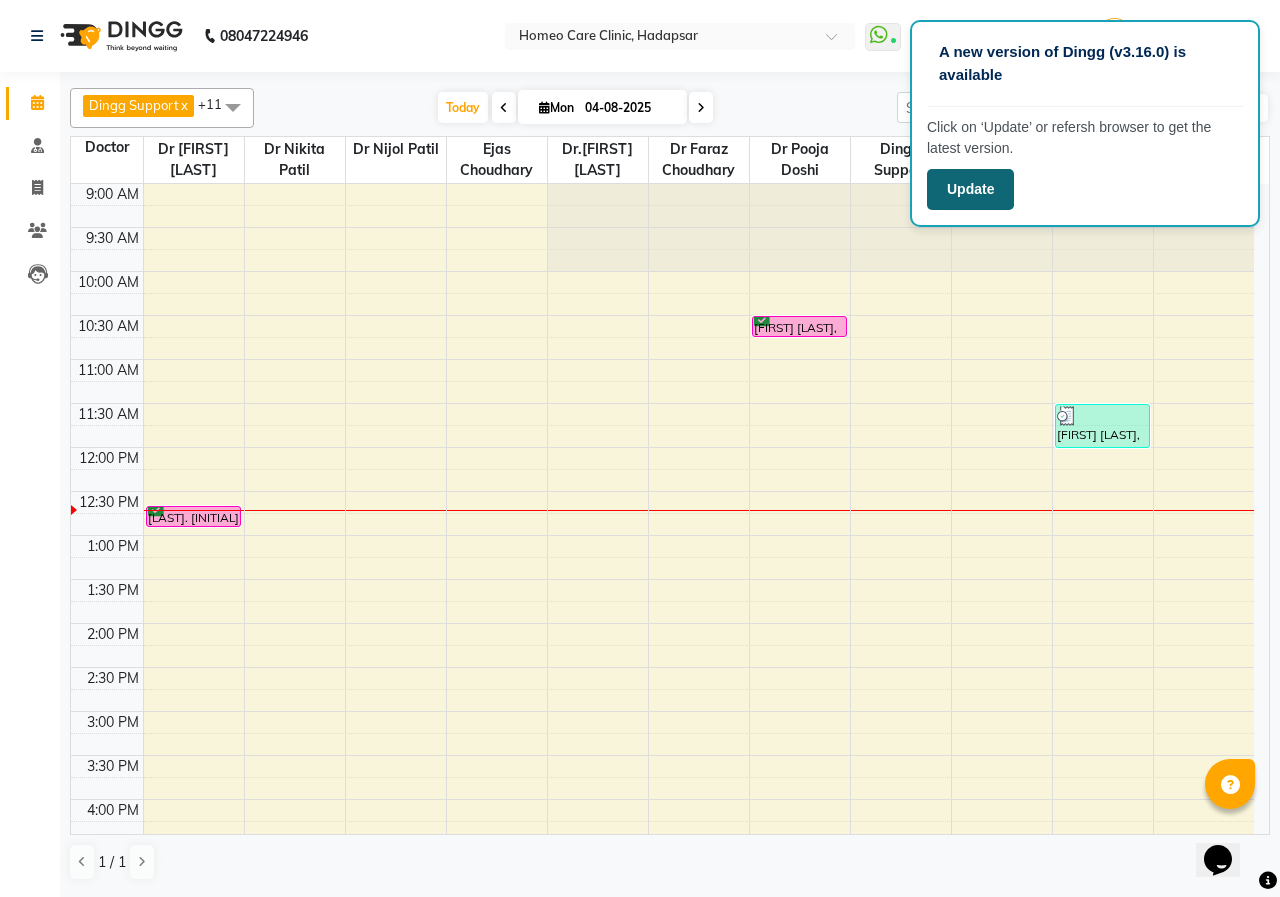 click on "Update" 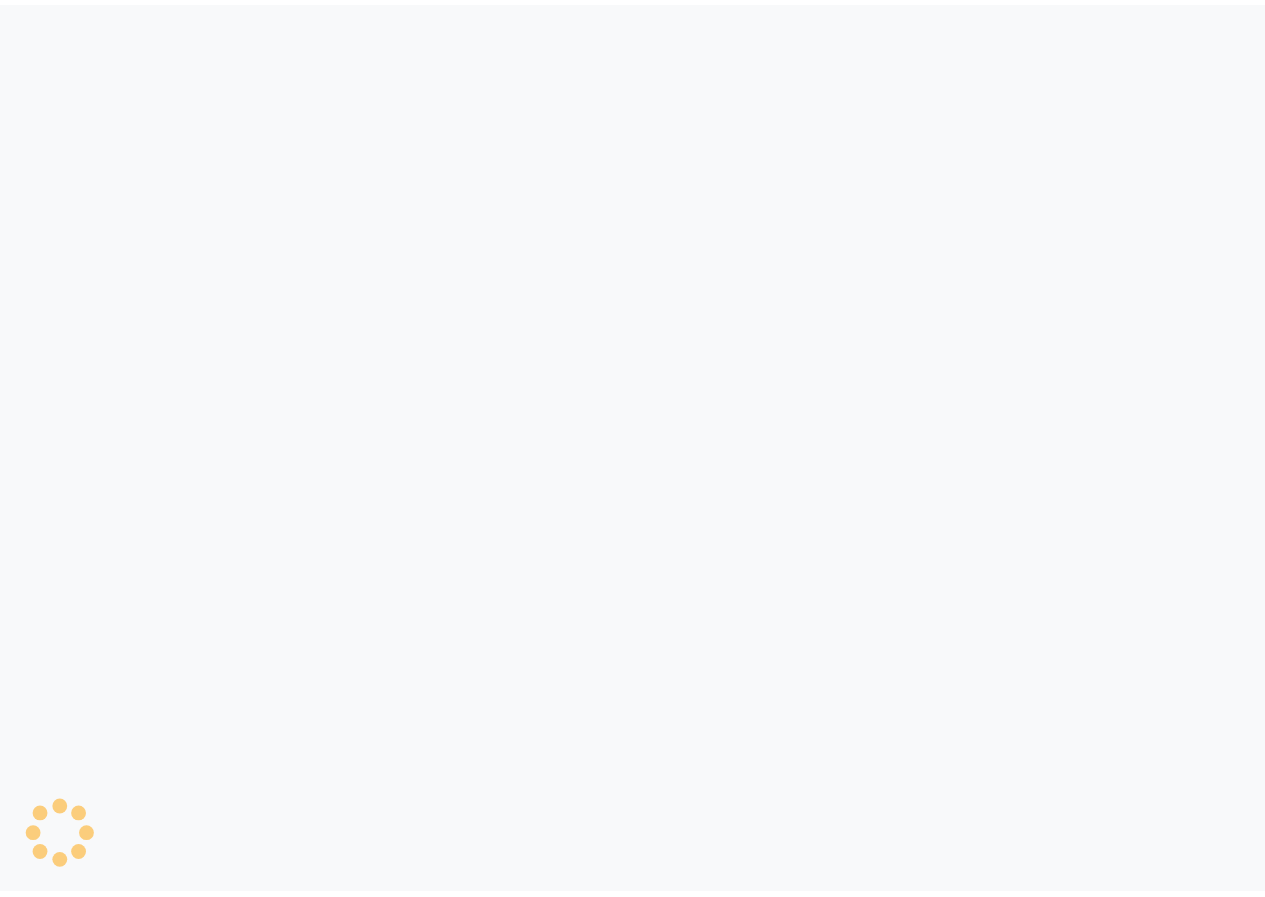 scroll, scrollTop: 0, scrollLeft: 0, axis: both 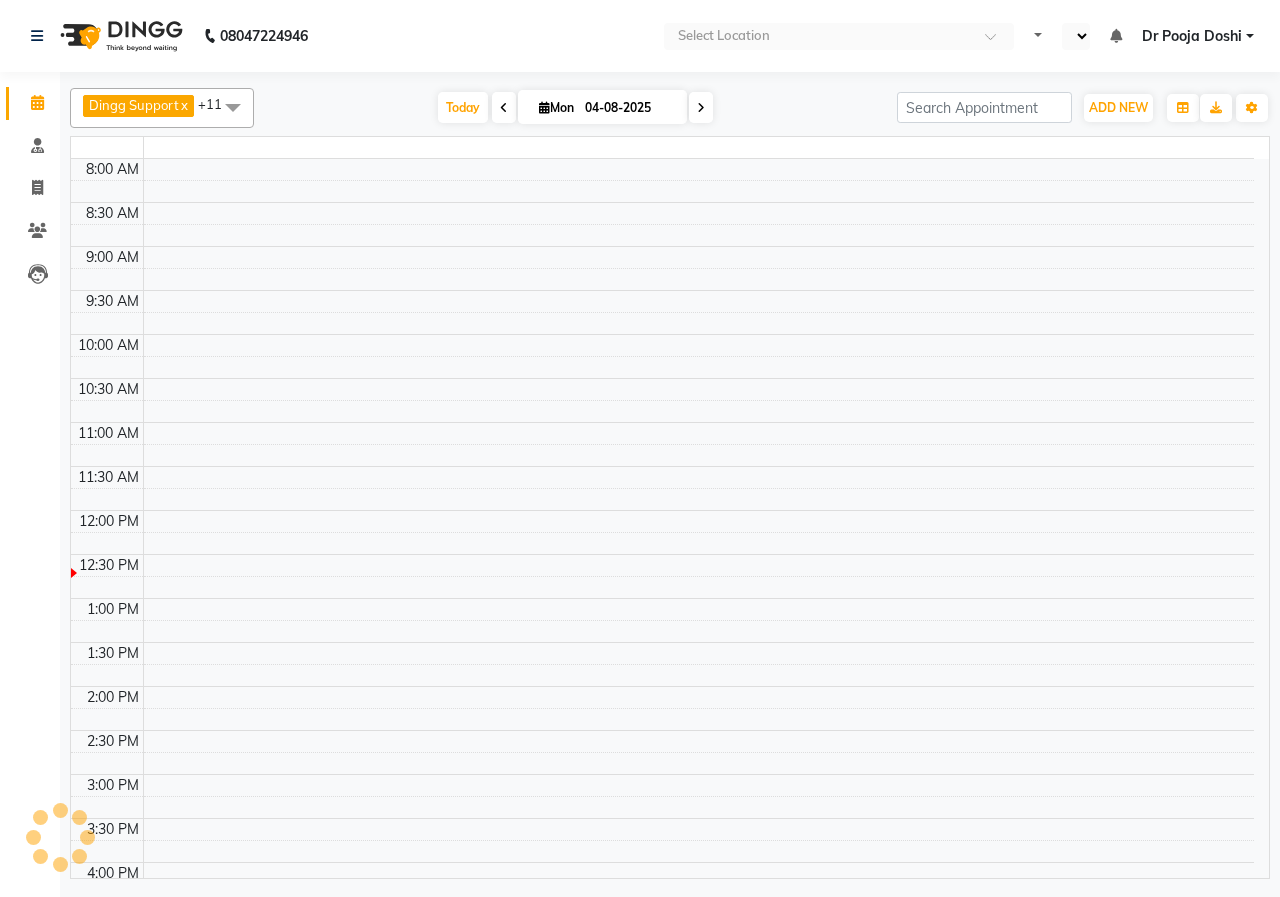 select on "en" 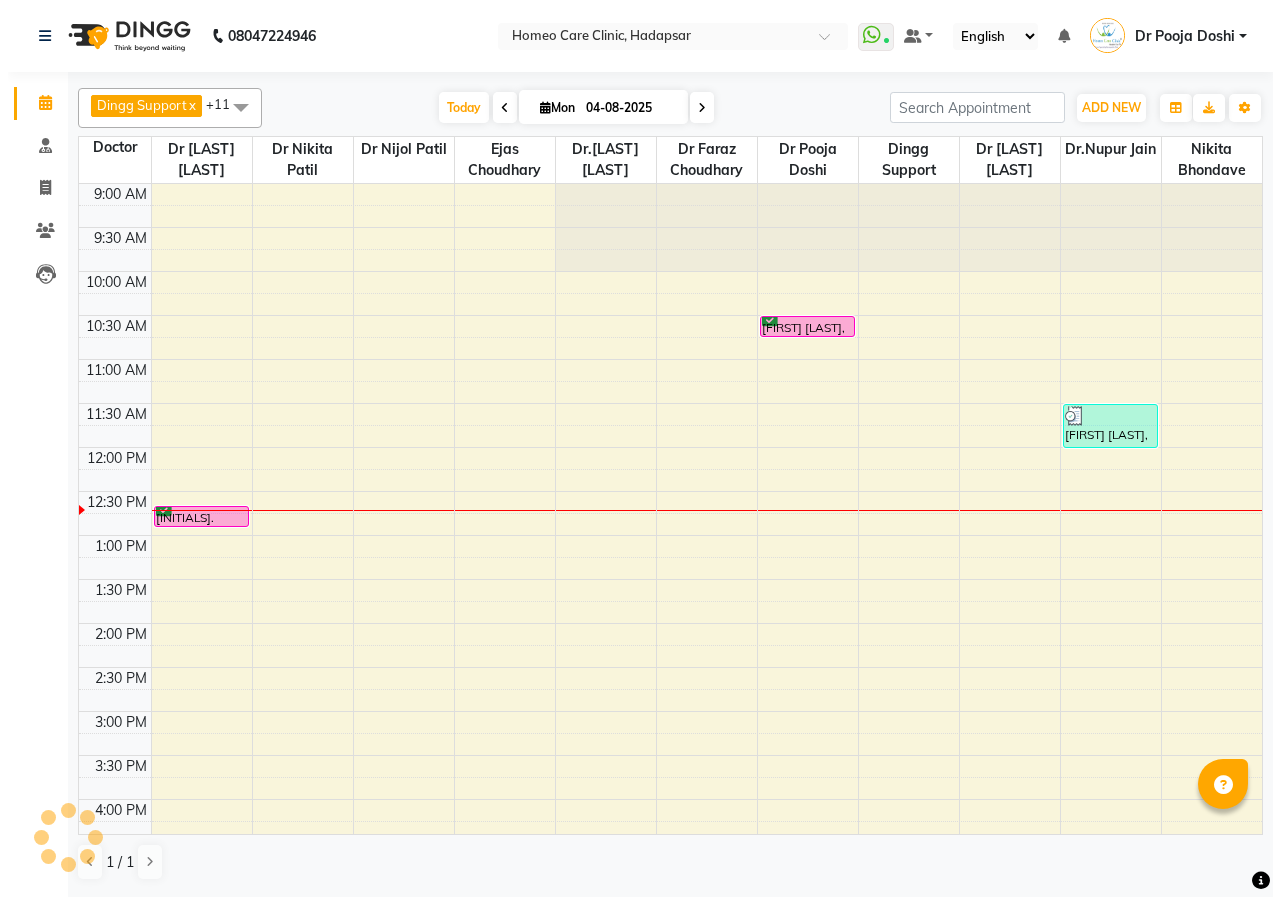 scroll, scrollTop: 0, scrollLeft: 0, axis: both 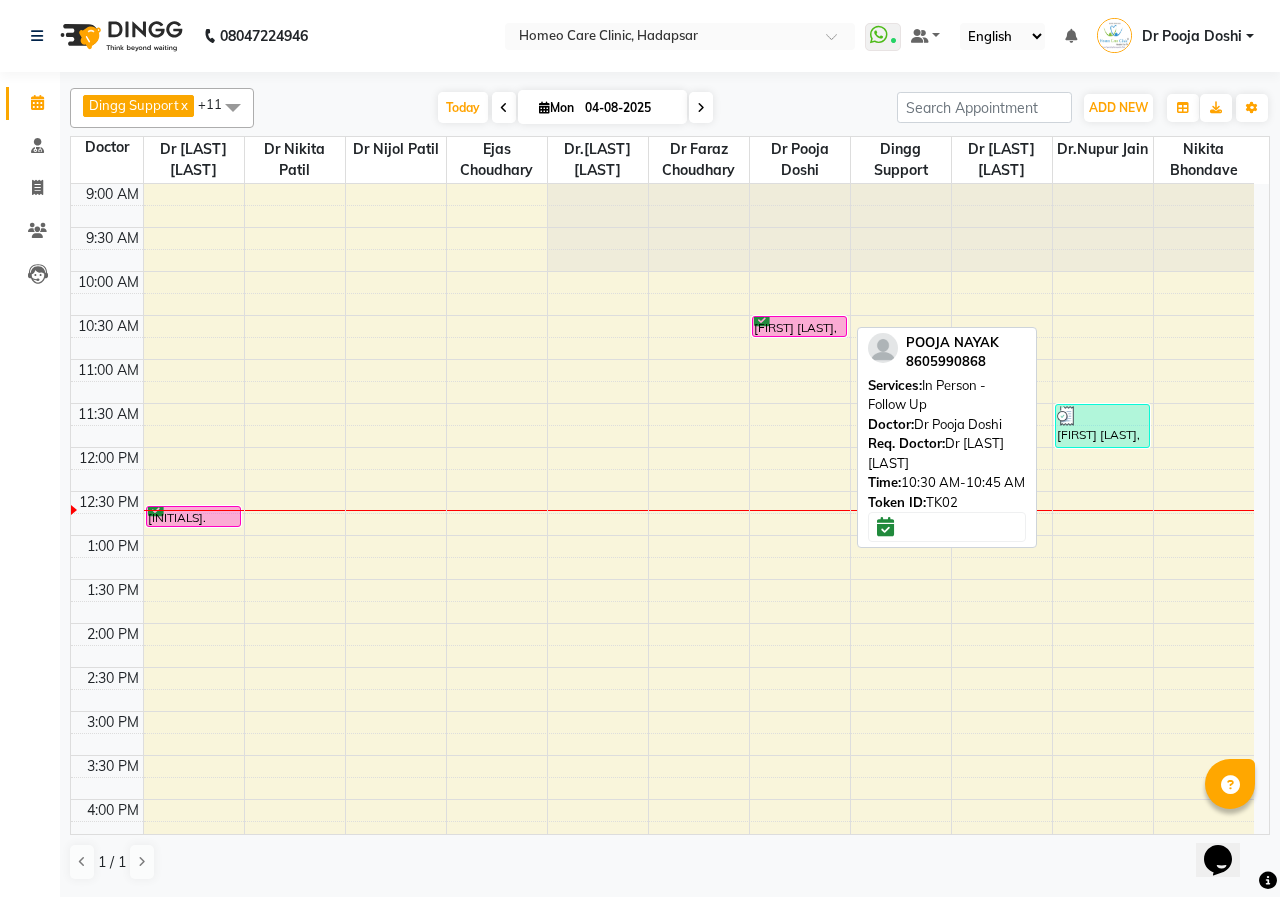 click on "[FIRST] [LAST], TK02, [TIME]-[TIME], In Person - Follow Up" at bounding box center [800, 326] 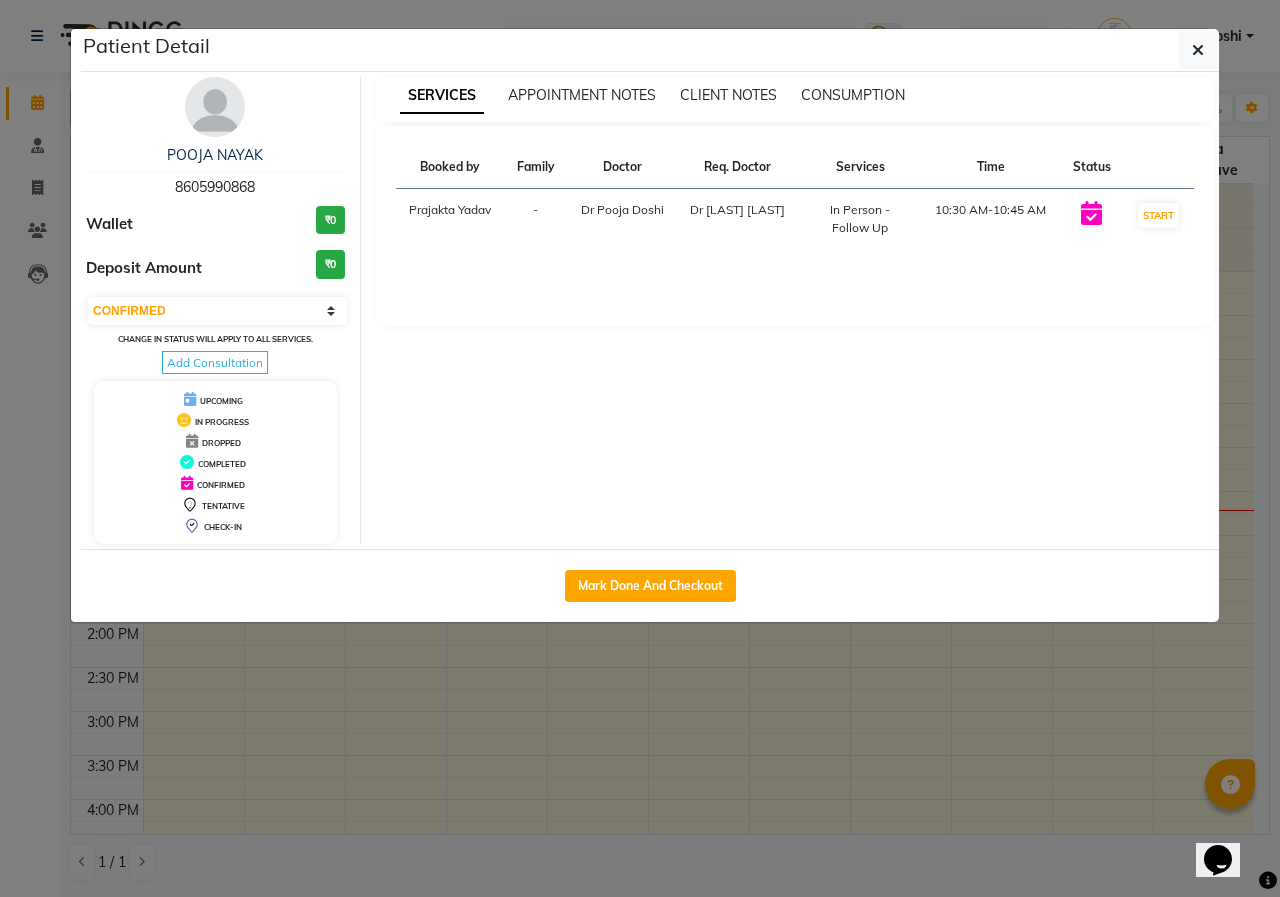click at bounding box center (215, 107) 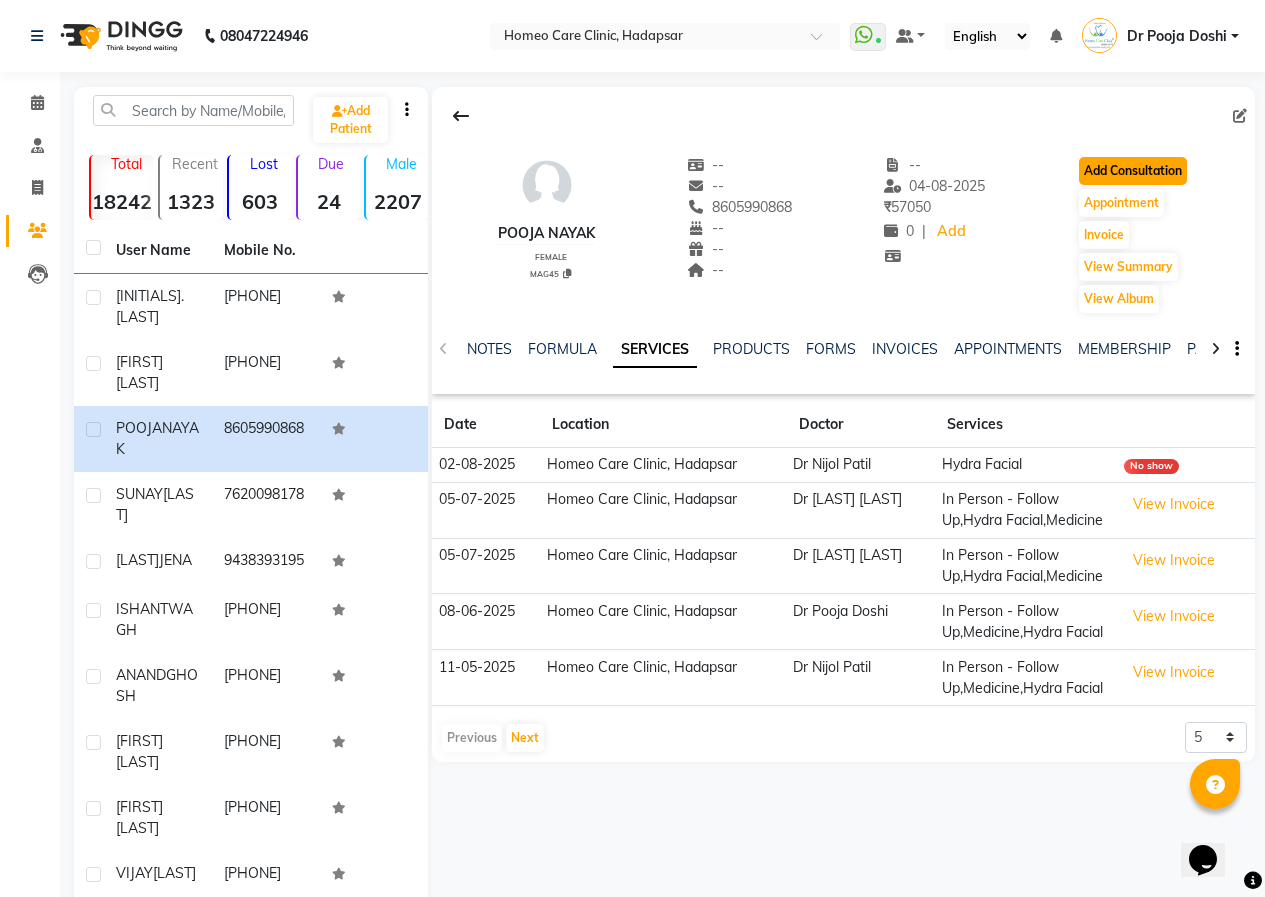 click on "Add Consultation" 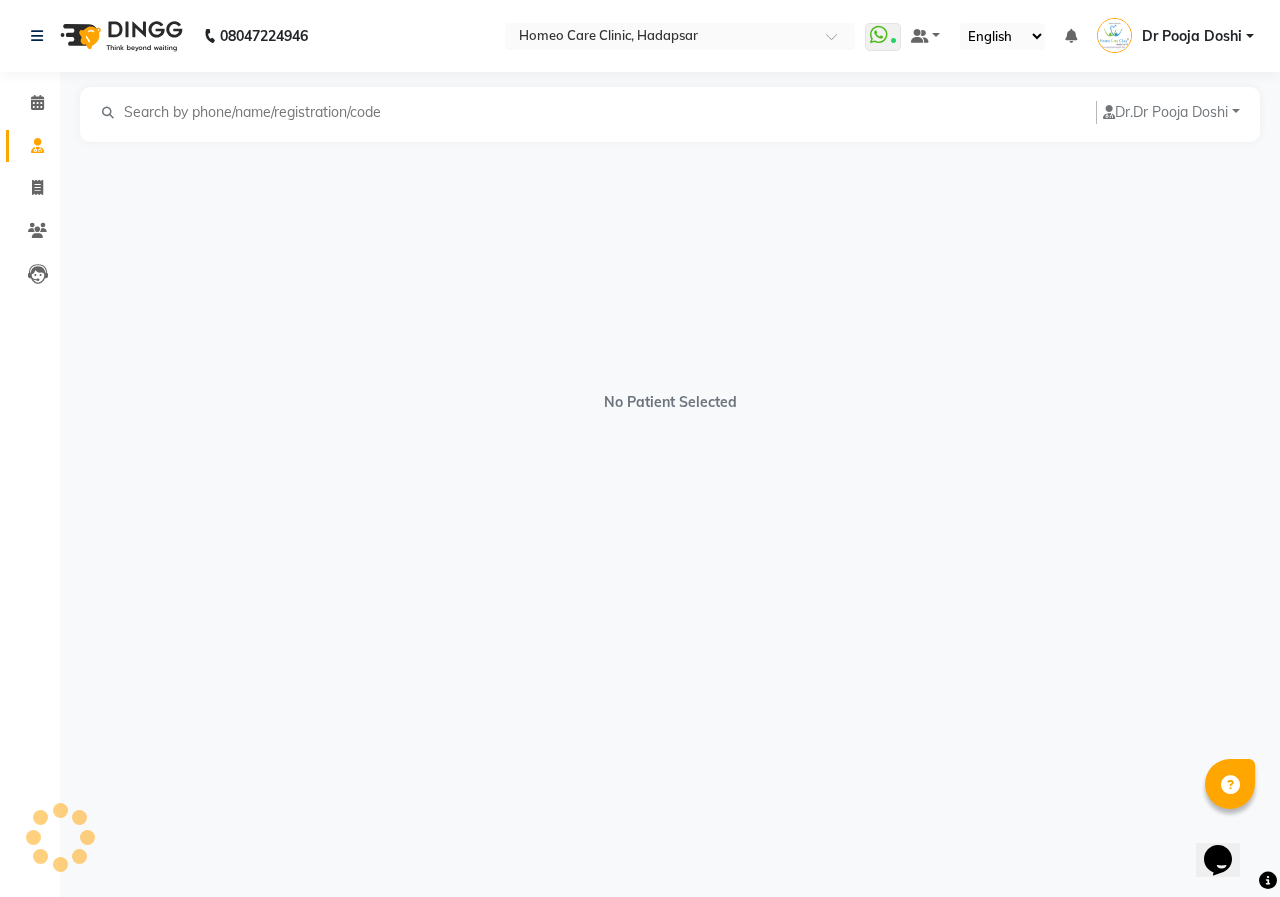 click on "No Patient Selected" 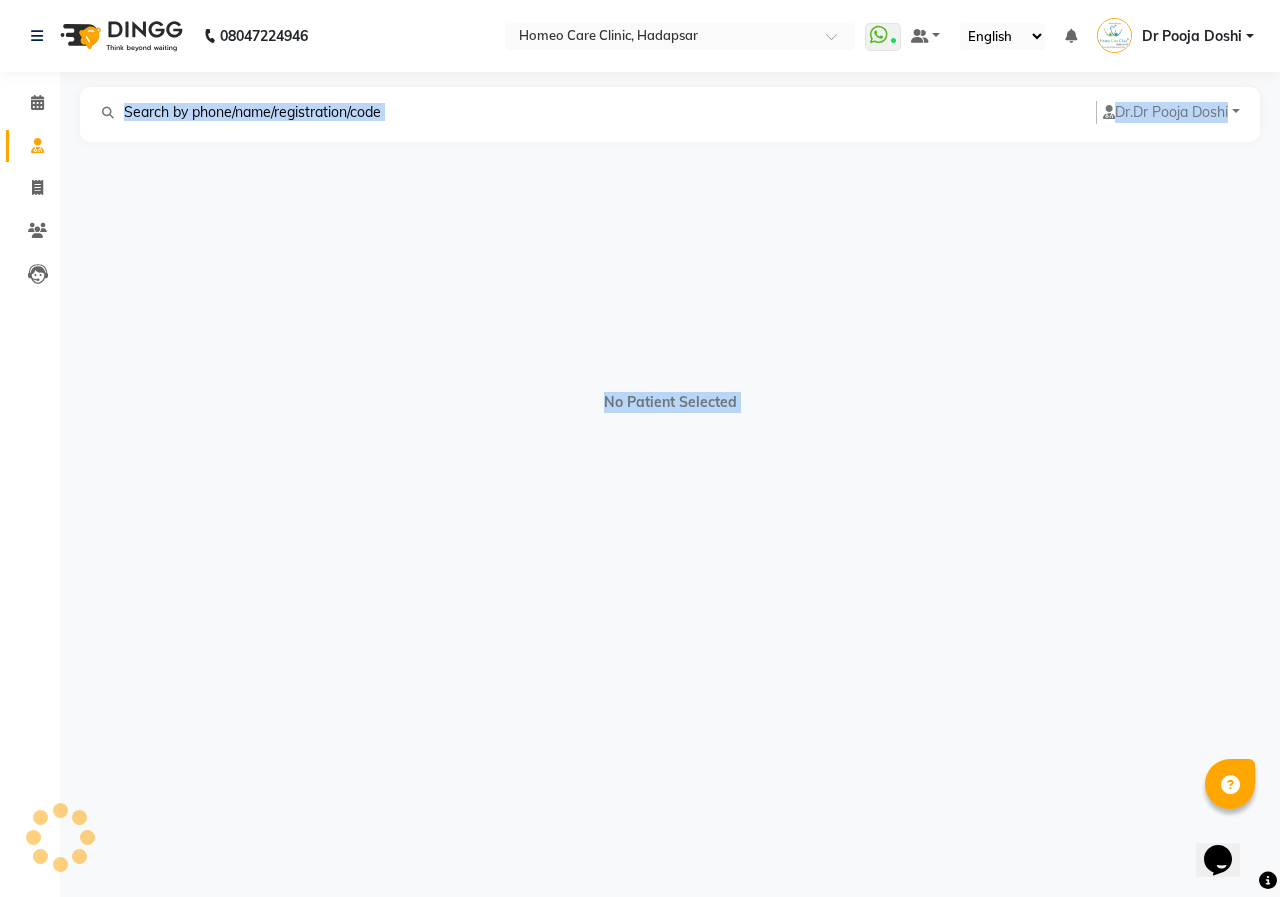 select on "female" 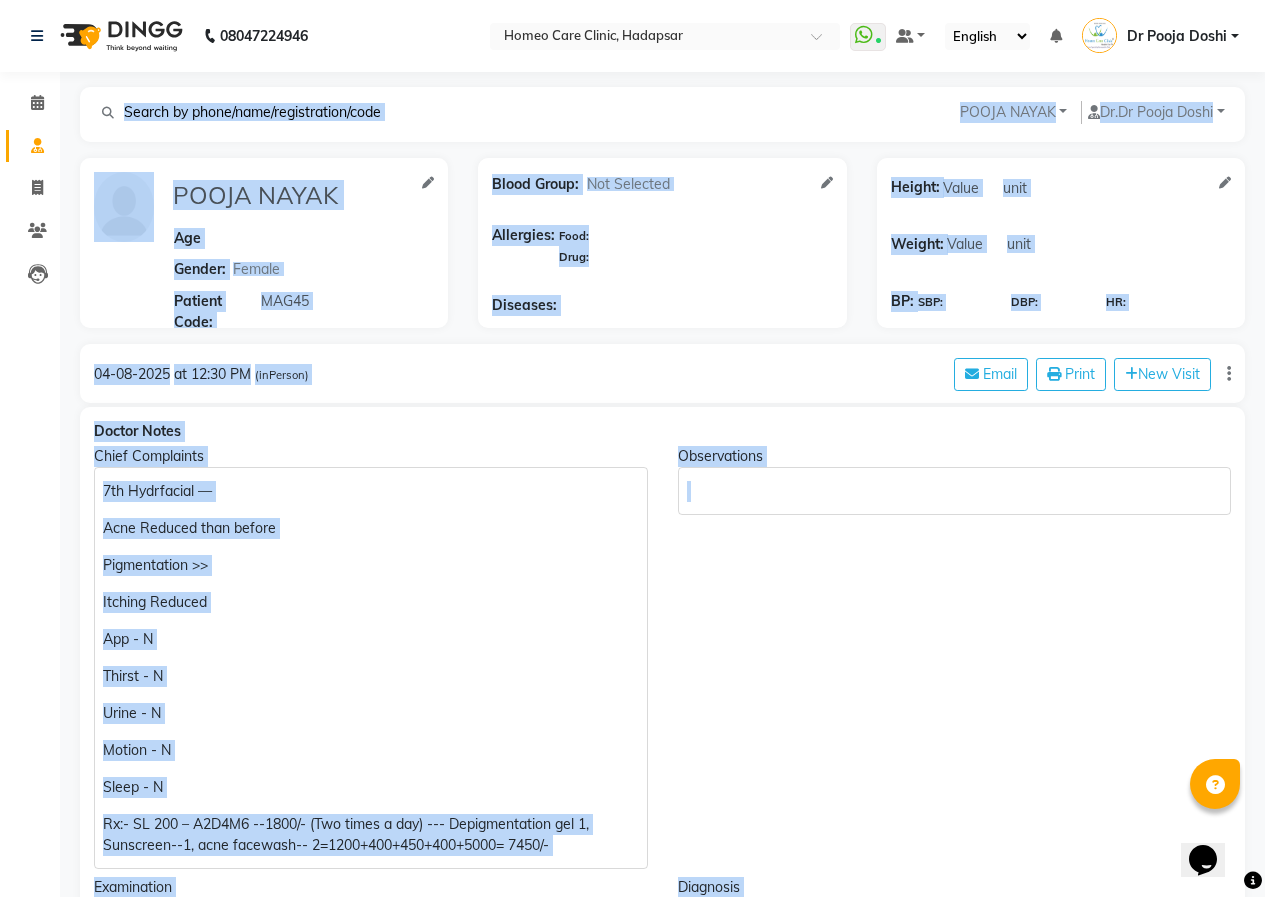drag, startPoint x: 978, startPoint y: 243, endPoint x: 796, endPoint y: 559, distance: 364.6642 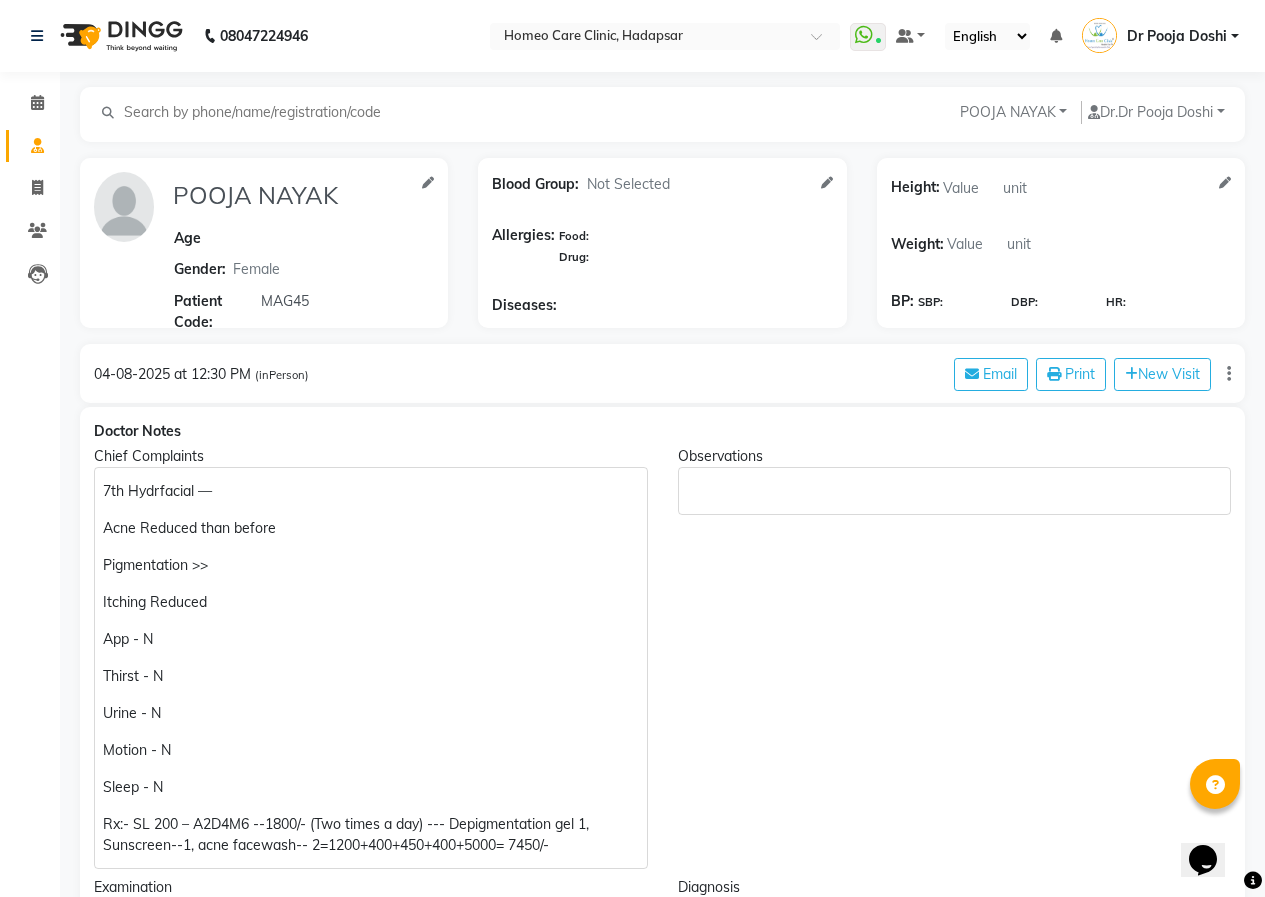 click on "Observations" 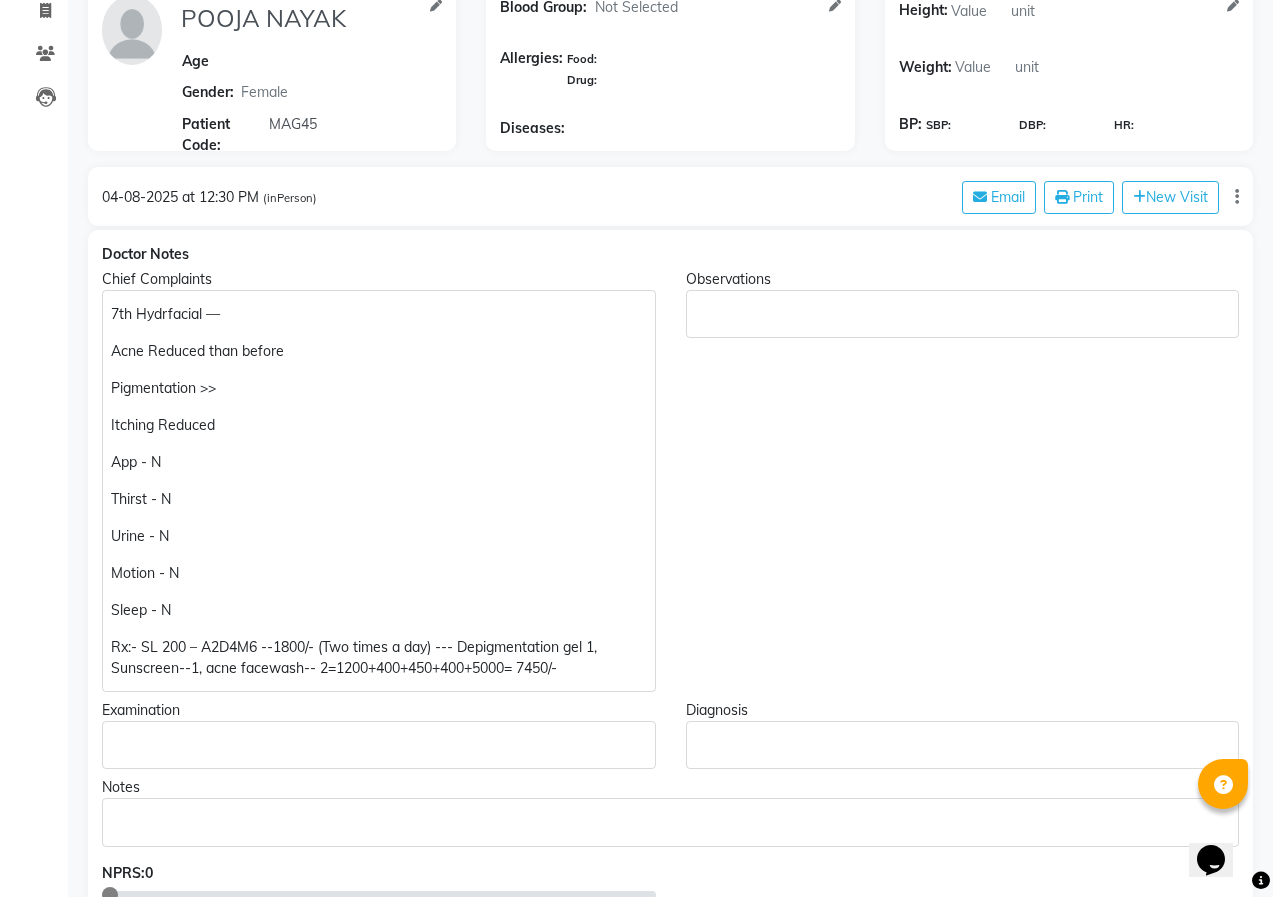 scroll, scrollTop: 0, scrollLeft: 0, axis: both 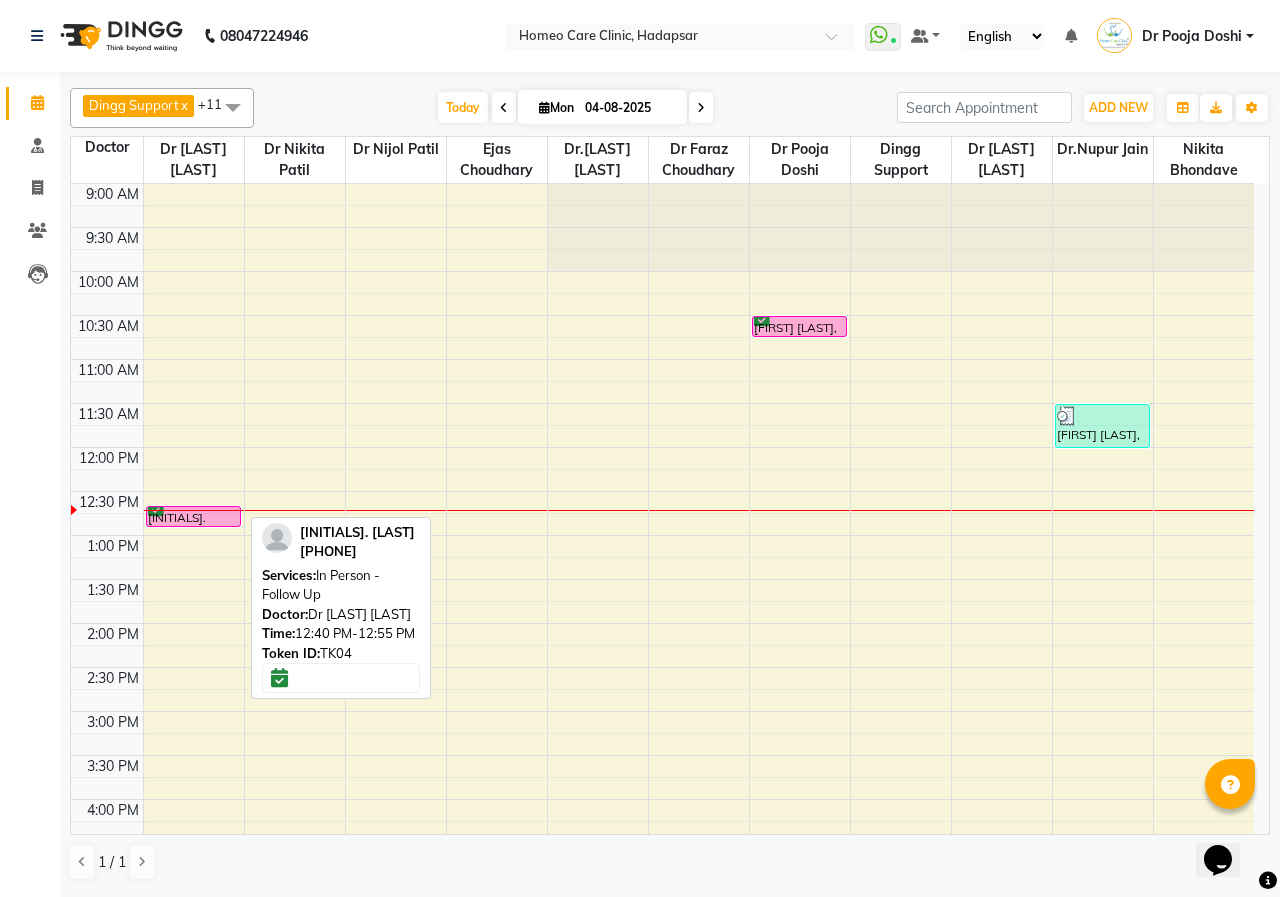 click on "[INITIALS]. [LAST], TK04, [TIME]-[TIME], In Person - Follow Up" at bounding box center (194, 516) 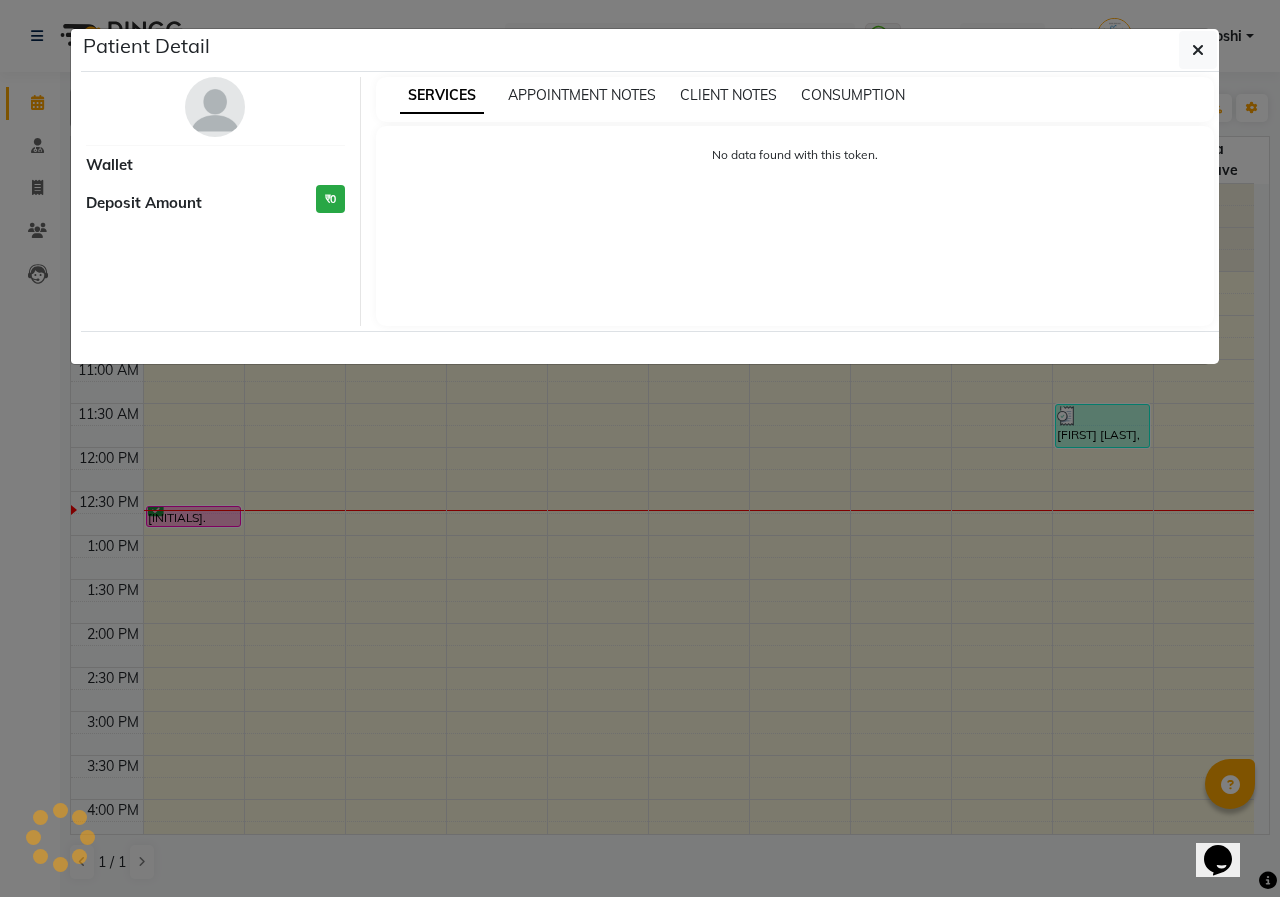 select on "6" 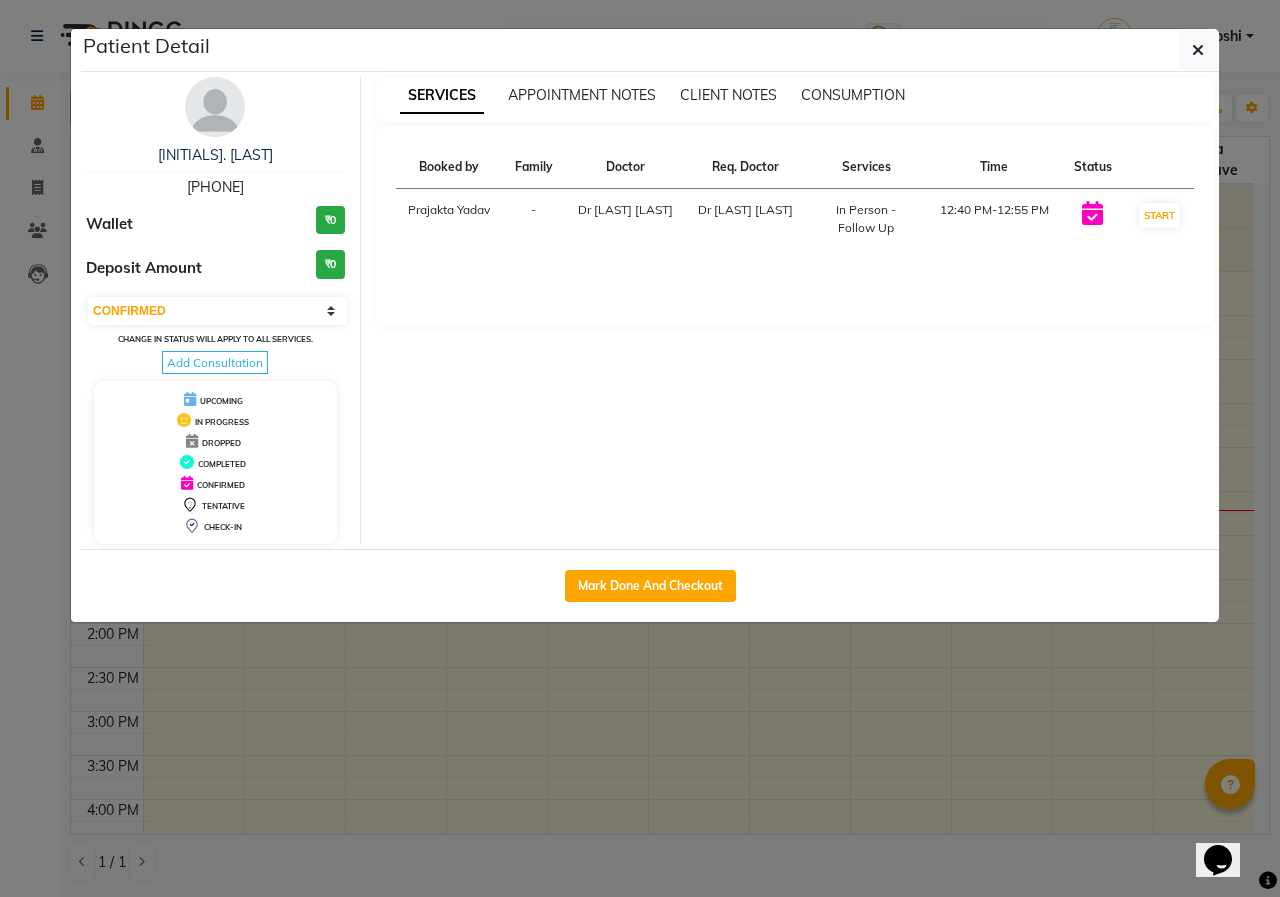 click at bounding box center [215, 107] 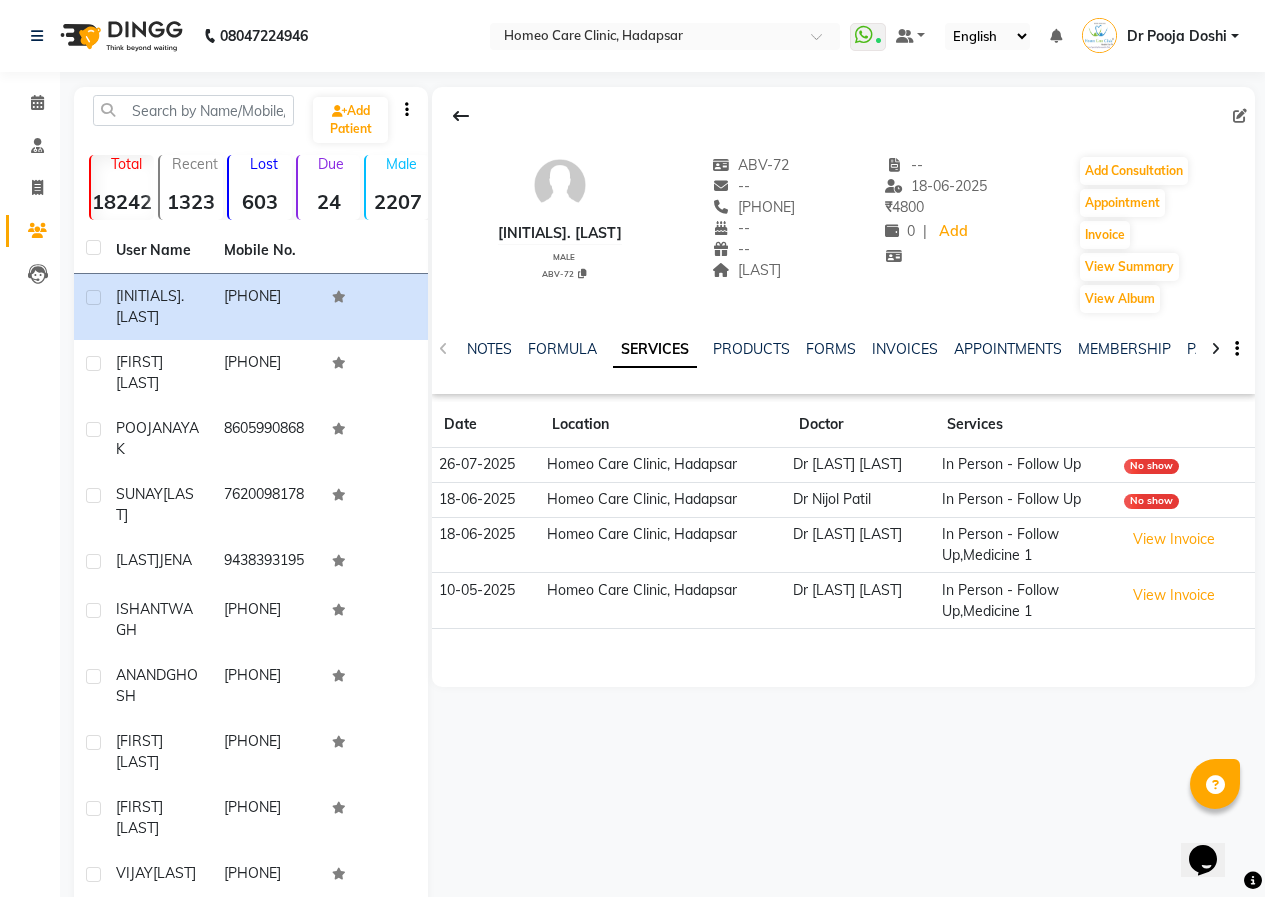 click on "[INITIALS]. [LAST] male ABV-72 ABV-72 -- [PHONE] -- -- [LAST] -- [DATE] ₹ 4800 0 | Add Add Consultation Appointment Invoice View Summary View Album" 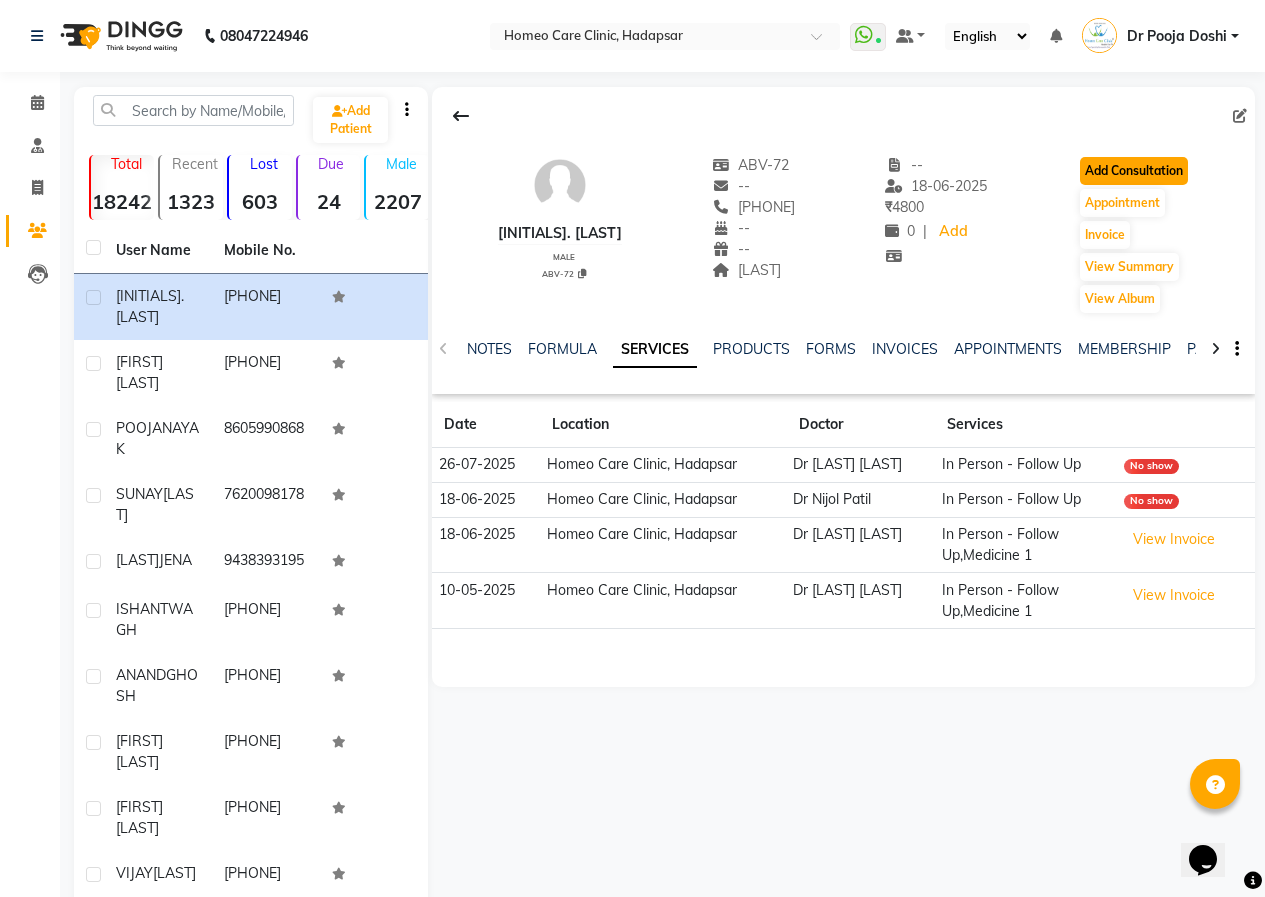 click on "Add Consultation" 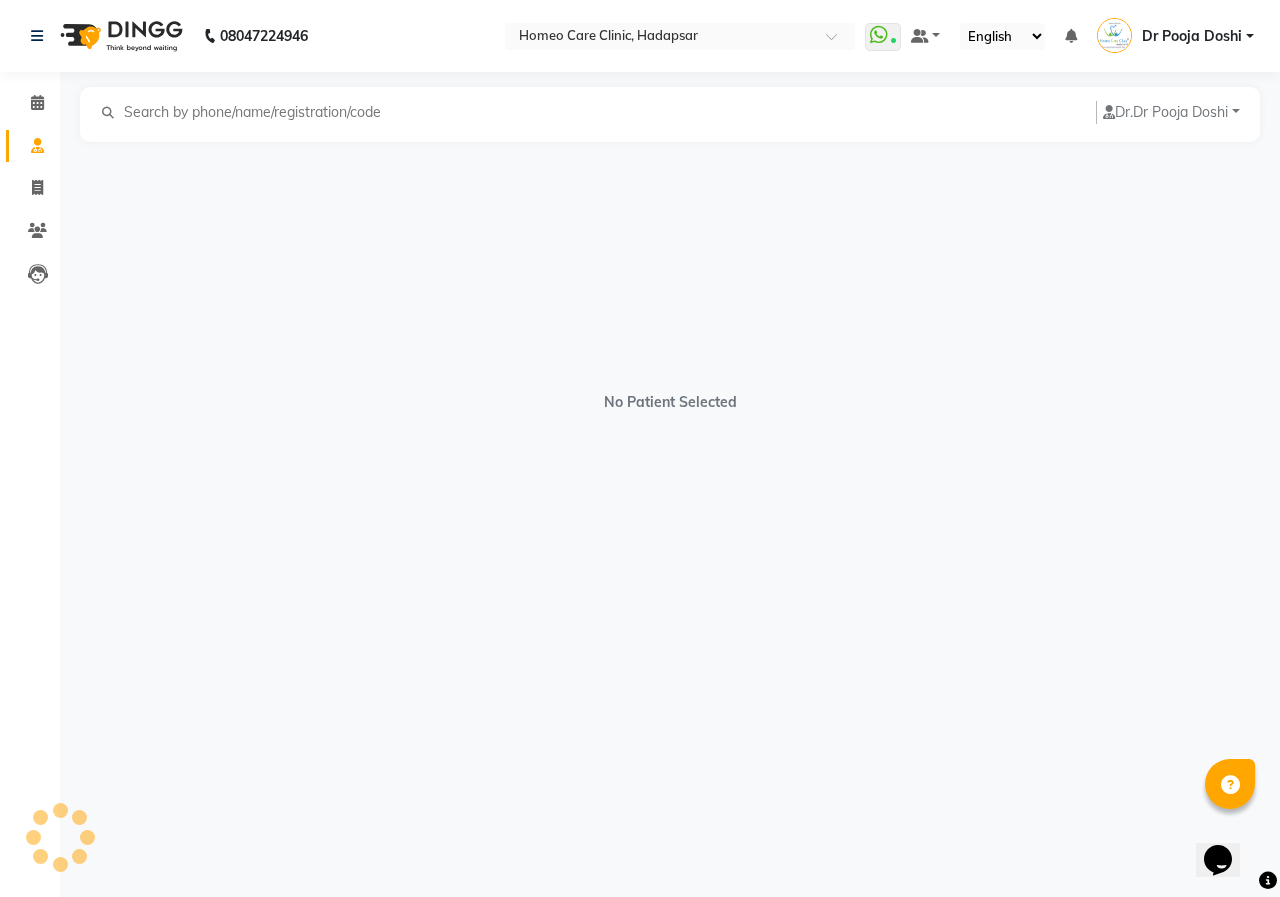 select on "male" 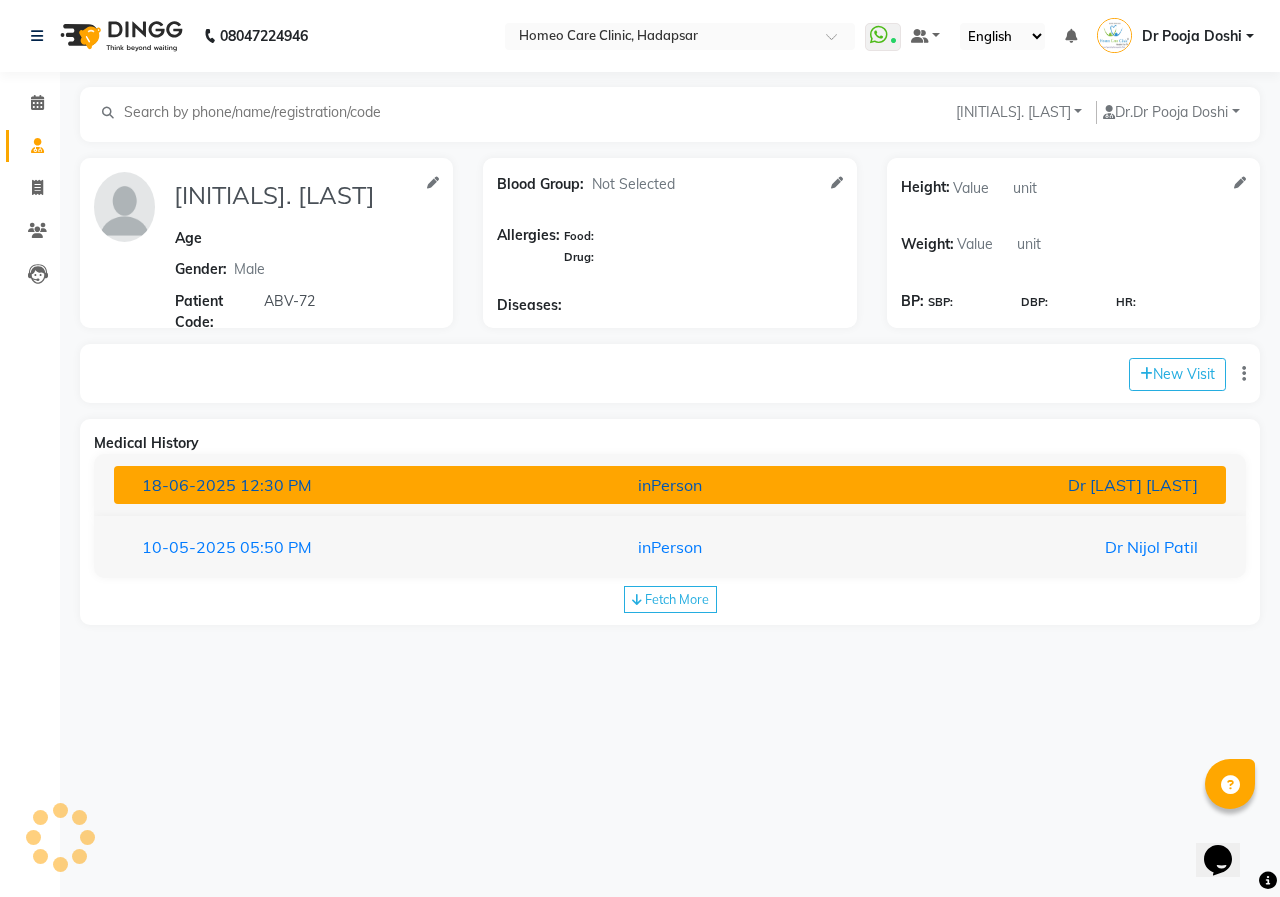 click on "Dr [LAST] [LAST]" at bounding box center (1032, 485) 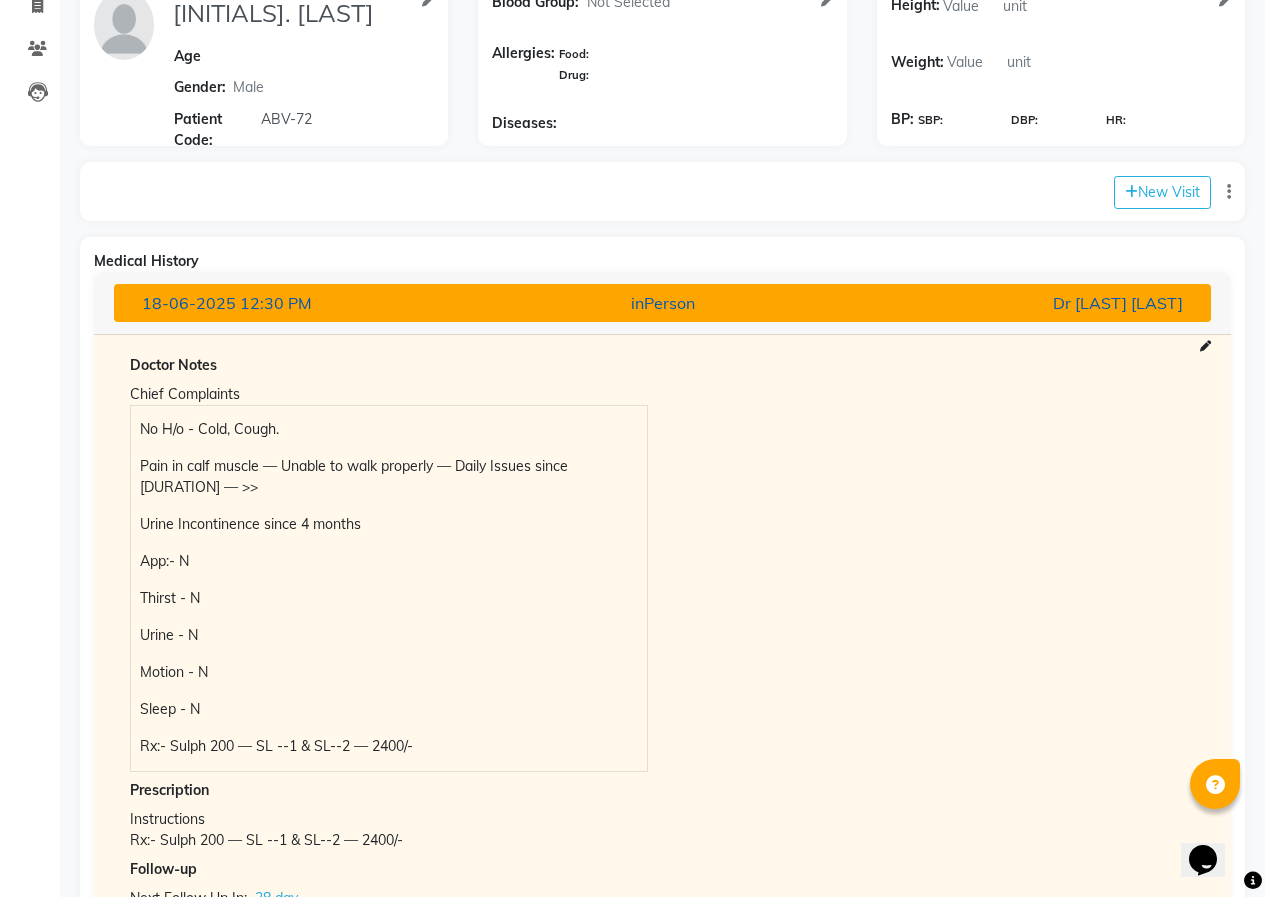 scroll, scrollTop: 200, scrollLeft: 0, axis: vertical 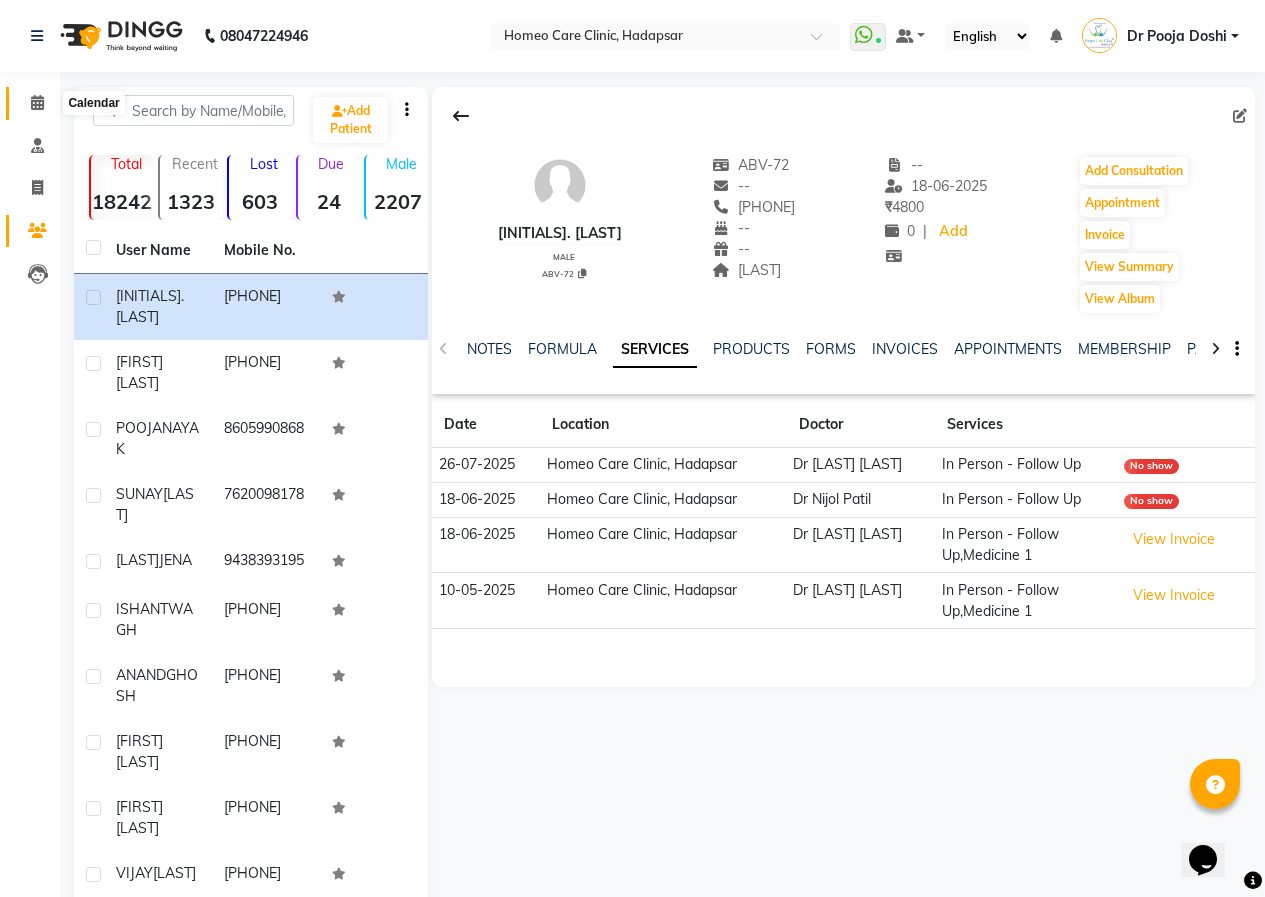 click 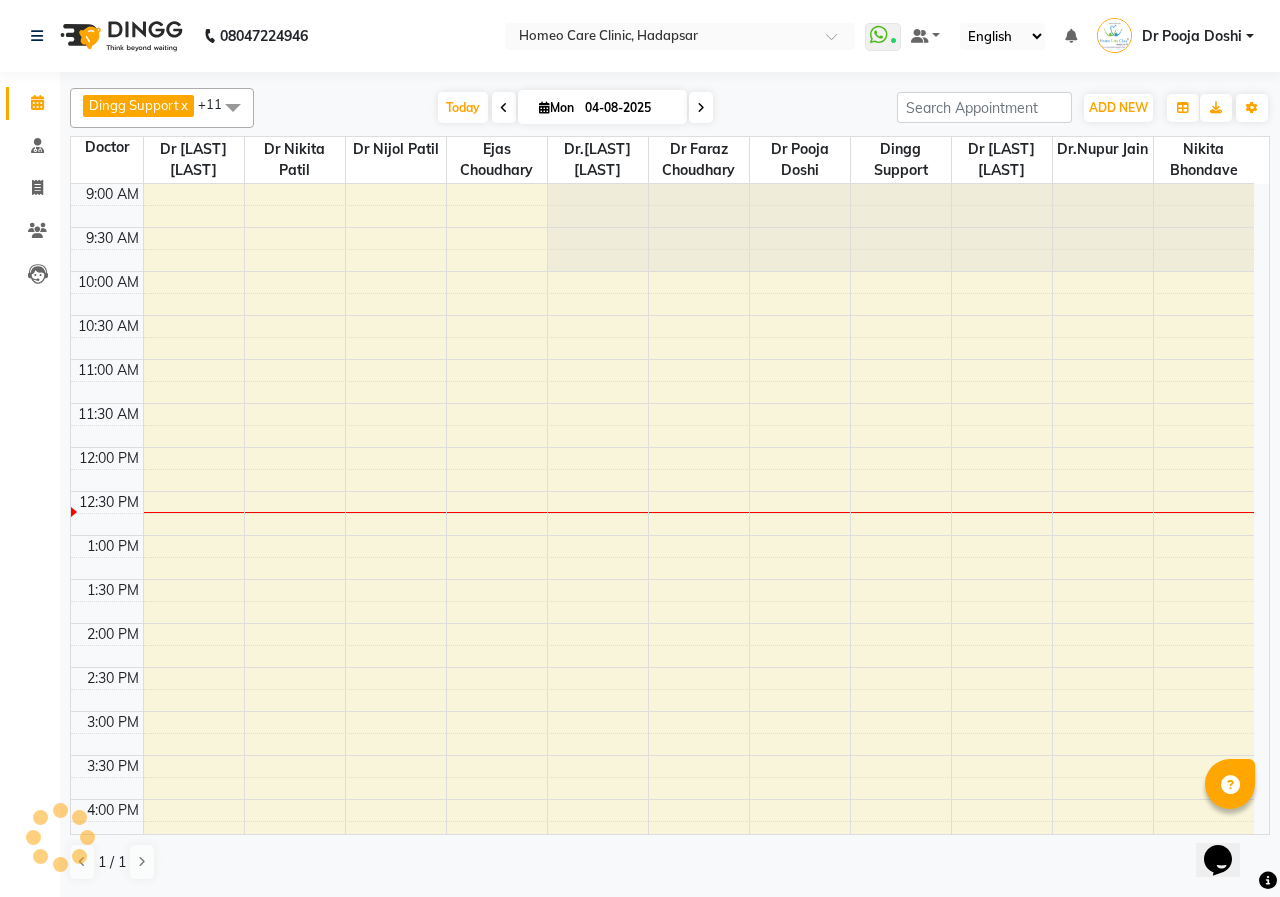 scroll, scrollTop: 0, scrollLeft: 0, axis: both 